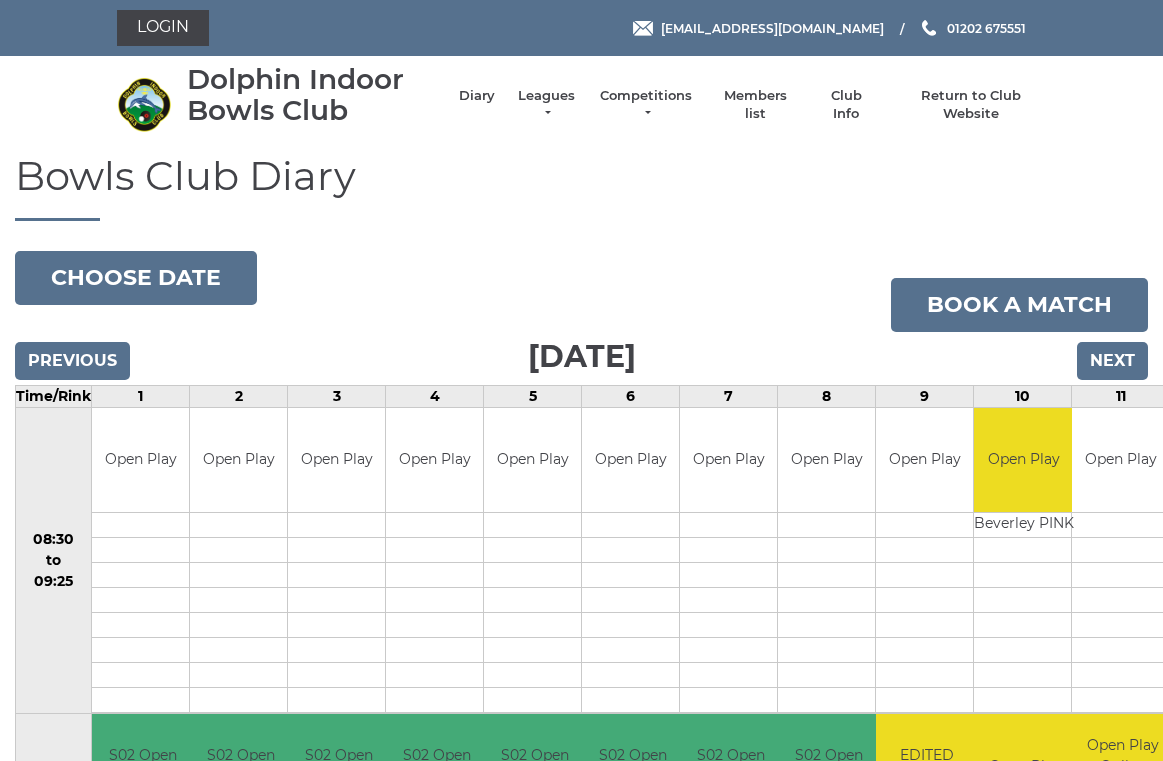 scroll, scrollTop: 0, scrollLeft: 0, axis: both 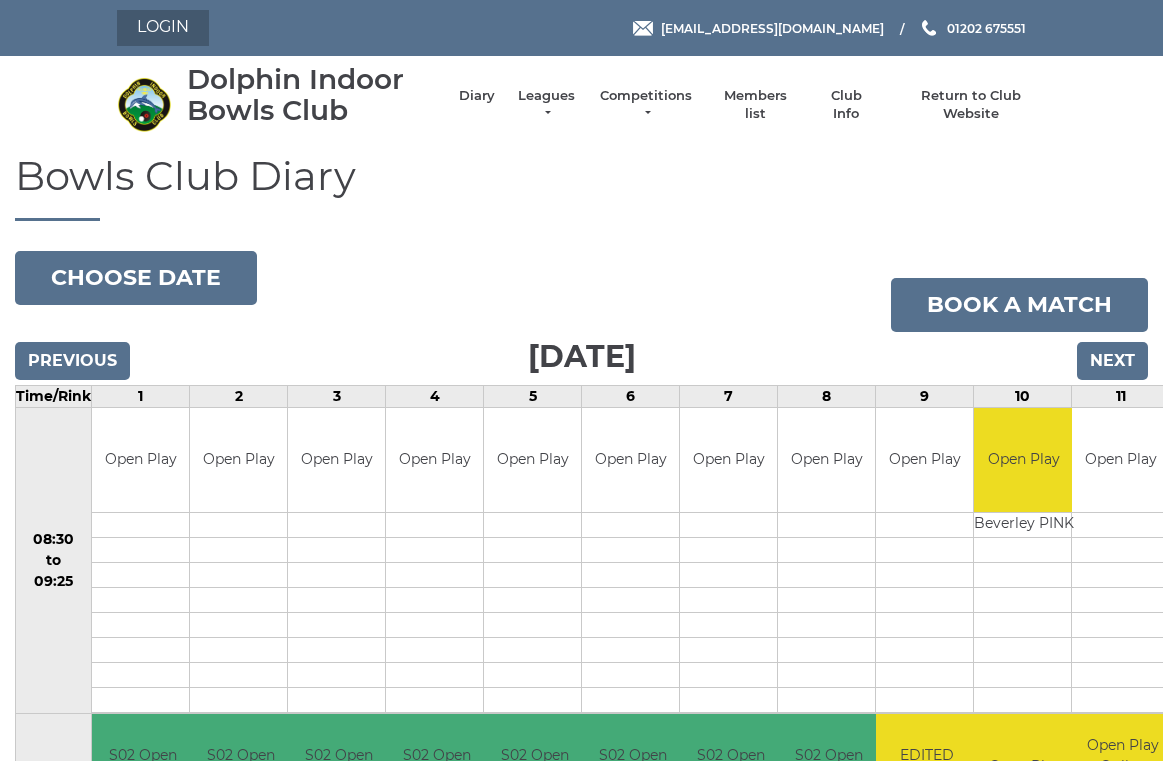 click on "Login" at bounding box center [163, 28] 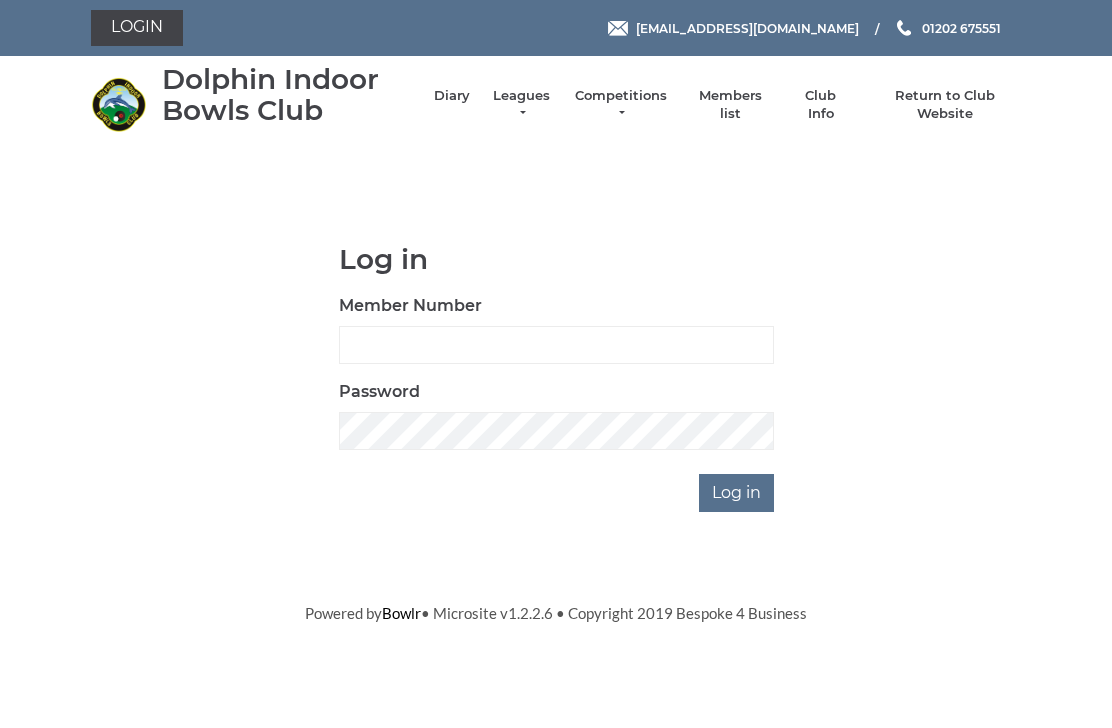 scroll, scrollTop: 0, scrollLeft: 0, axis: both 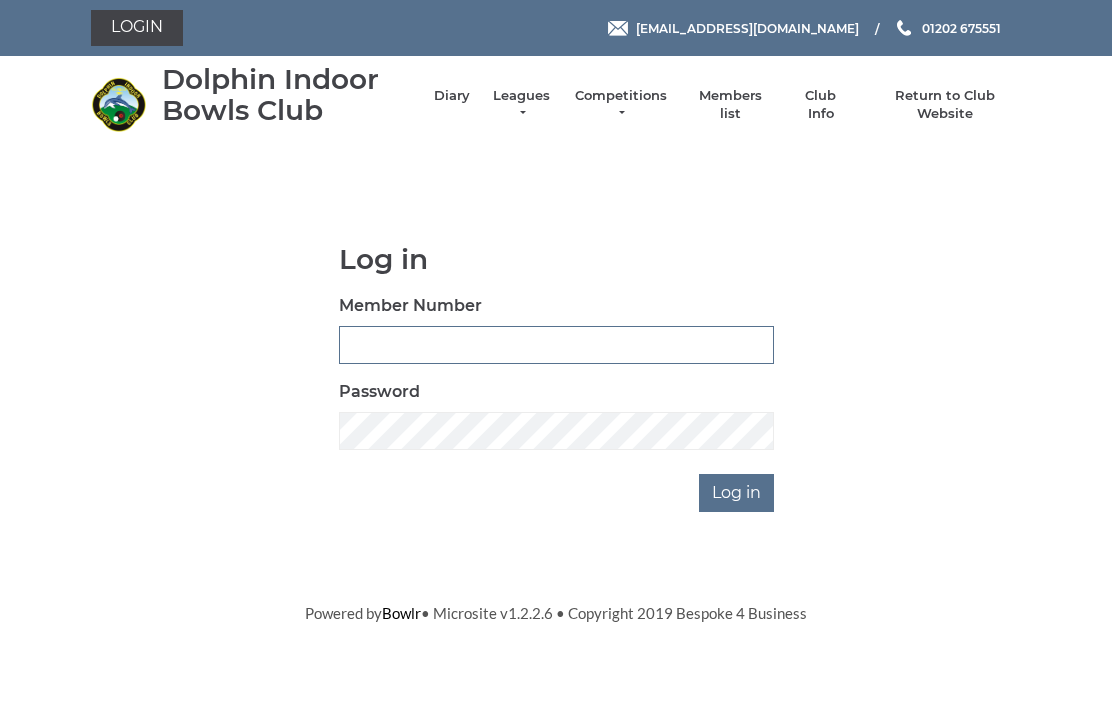 click on "Member Number" at bounding box center (556, 345) 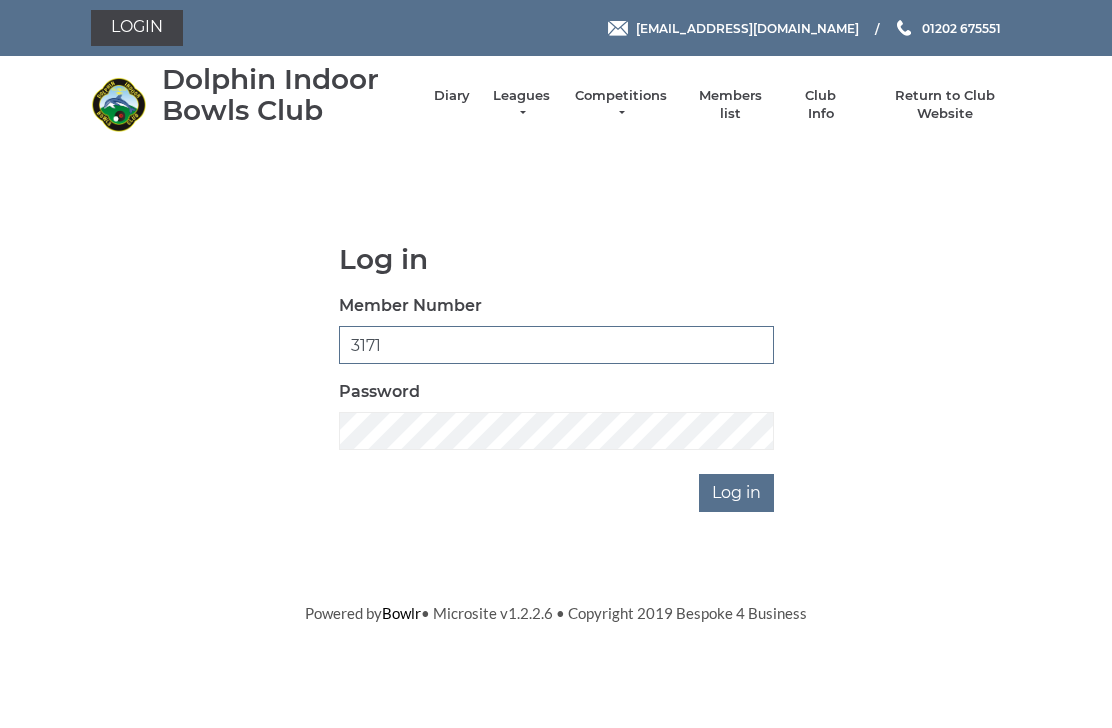 type on "3171" 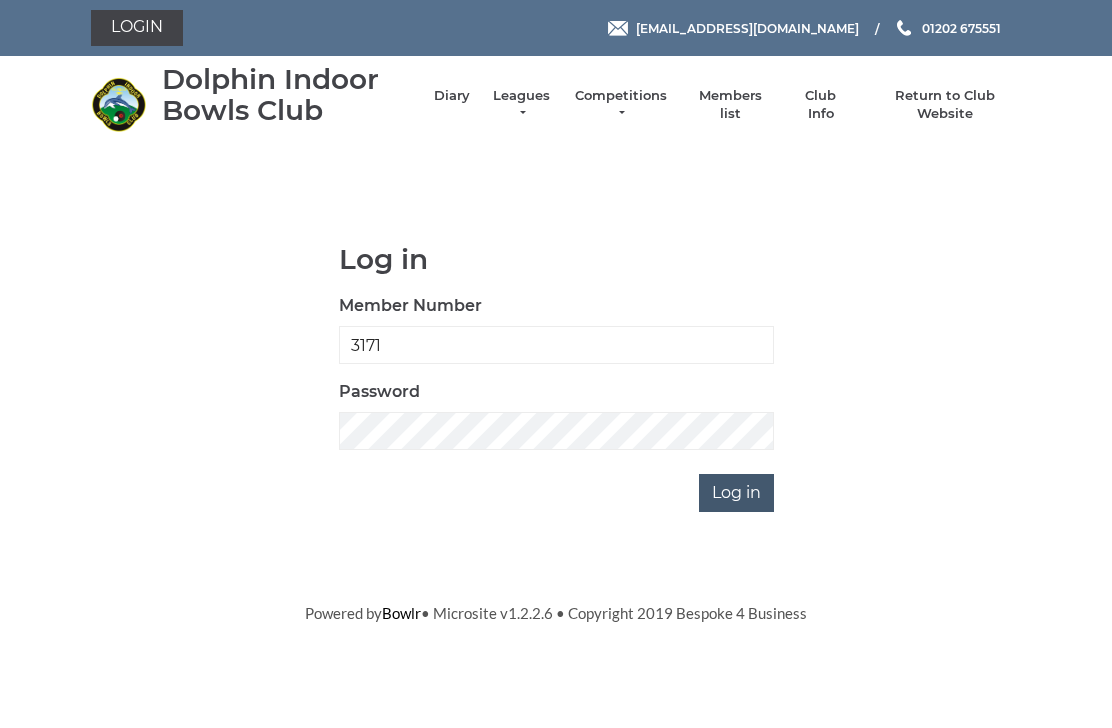 click on "Log in" at bounding box center [736, 493] 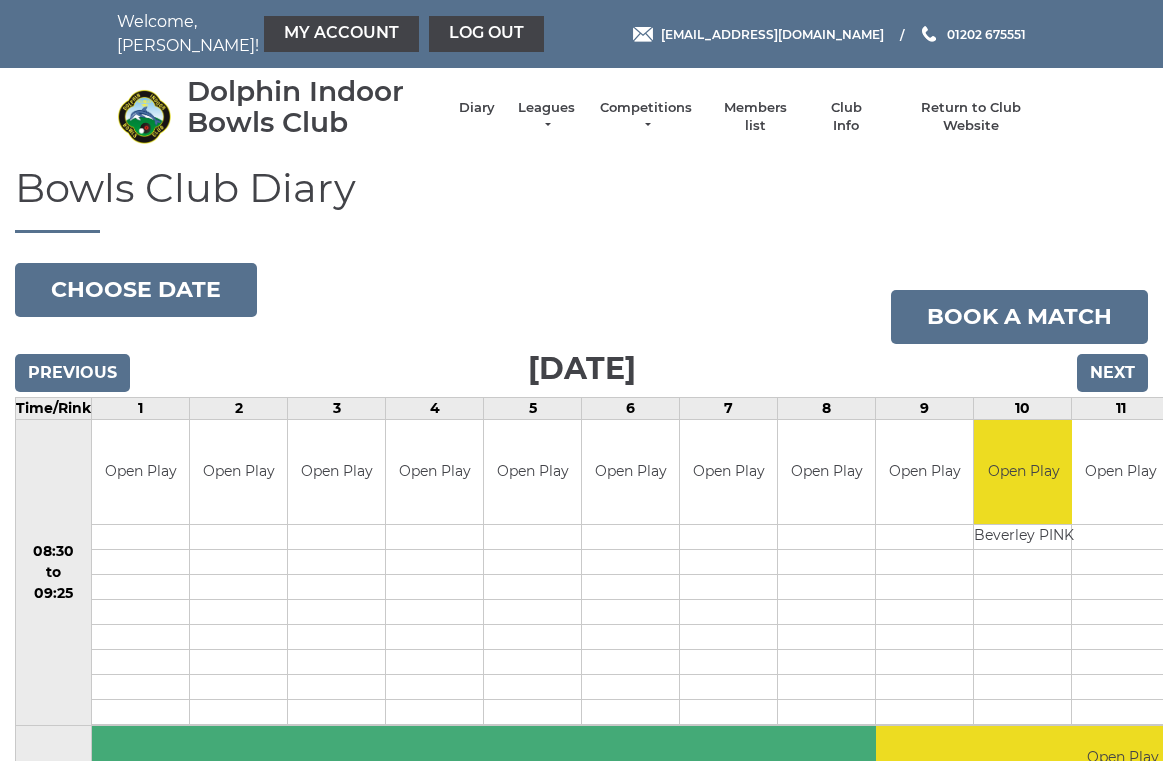 scroll, scrollTop: 0, scrollLeft: 0, axis: both 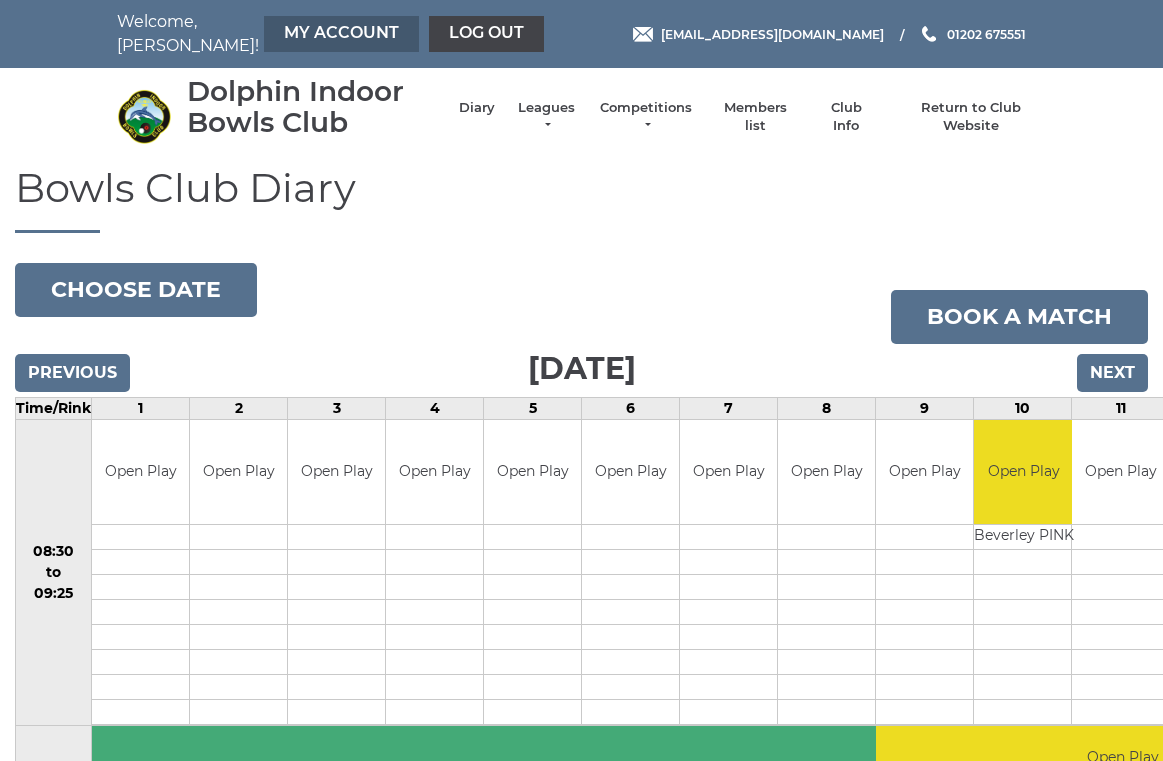 click on "My Account" at bounding box center [341, 34] 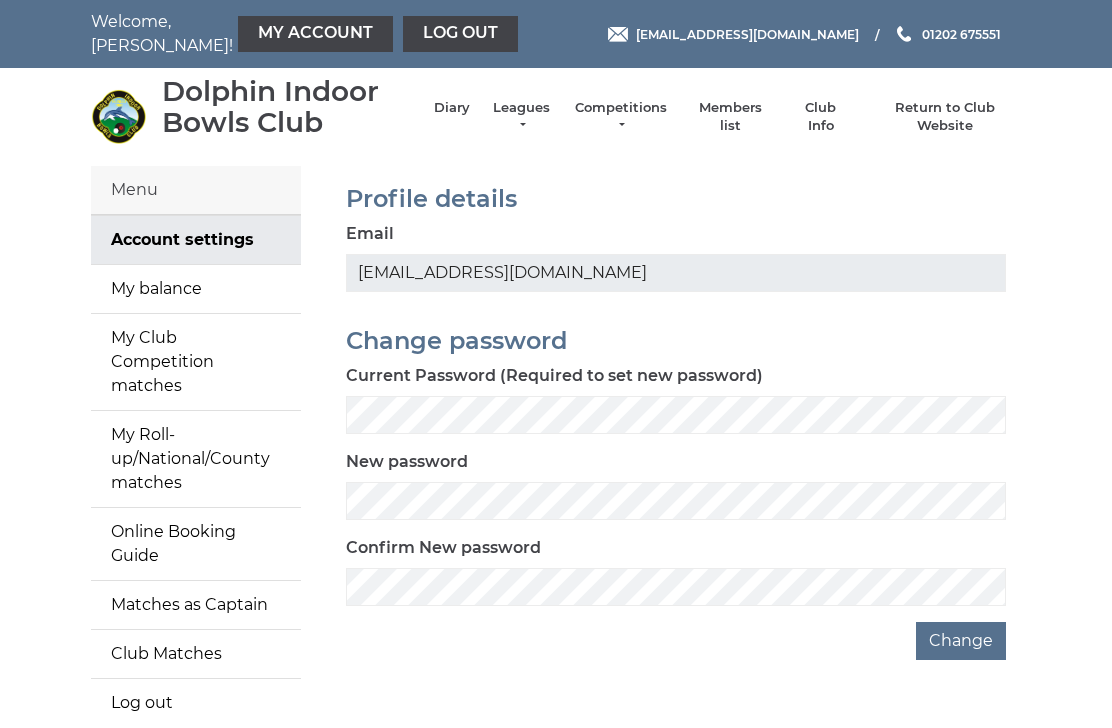 scroll, scrollTop: 0, scrollLeft: 0, axis: both 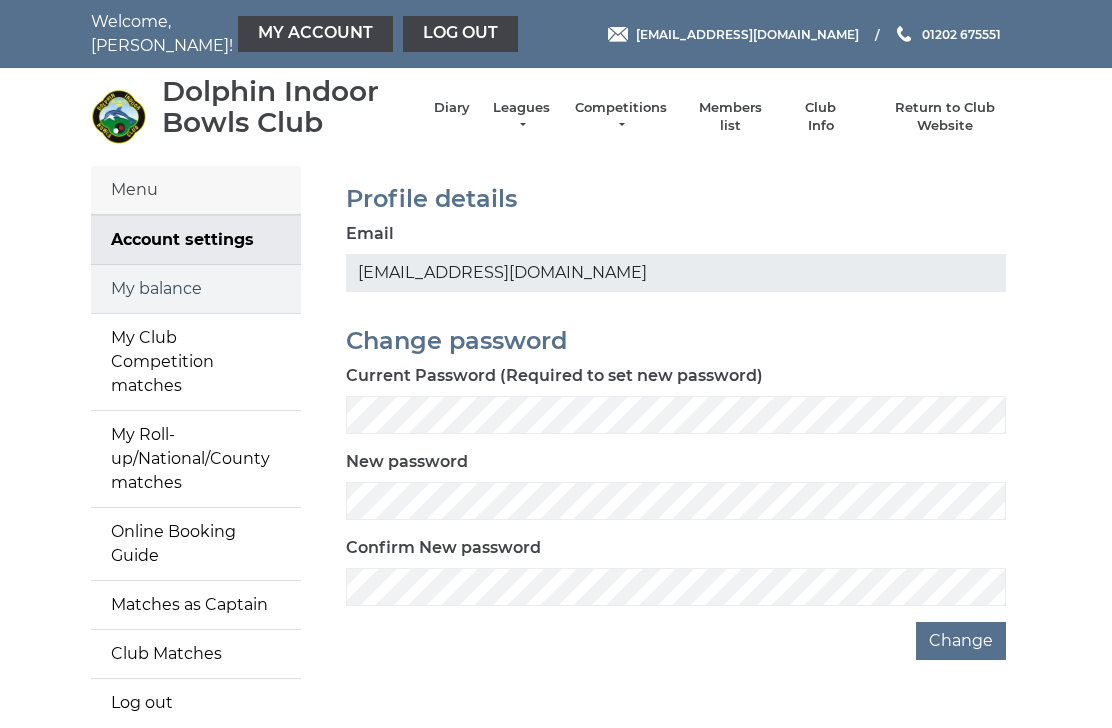click on "My balance" at bounding box center (196, 289) 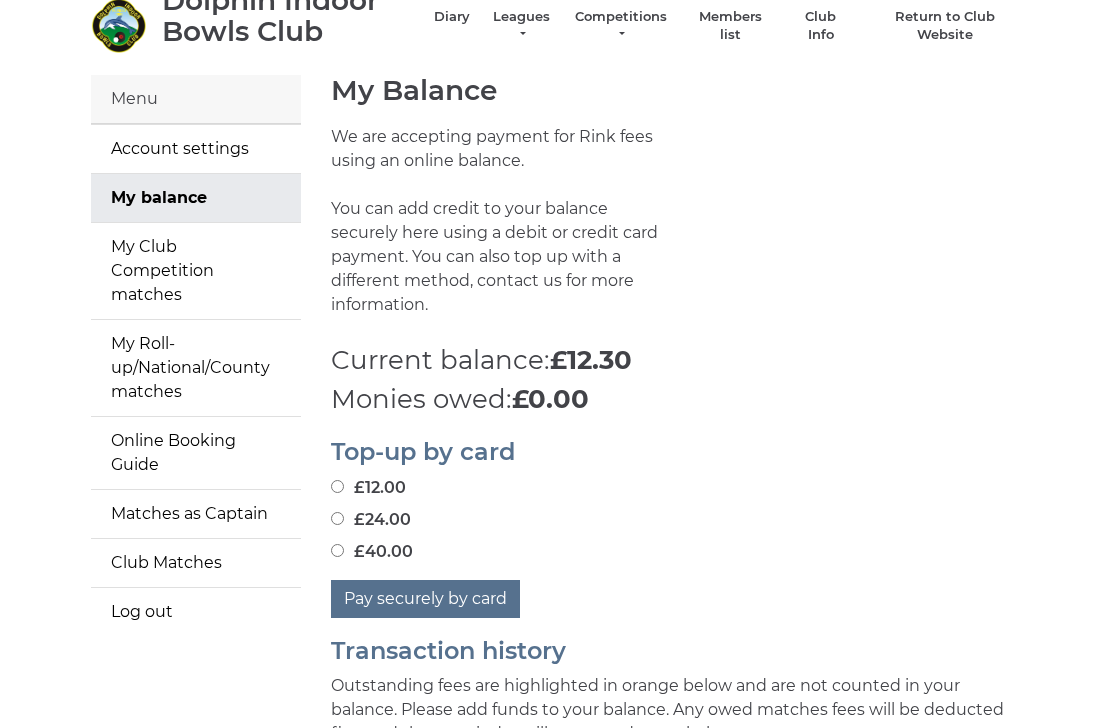 scroll, scrollTop: 140, scrollLeft: 0, axis: vertical 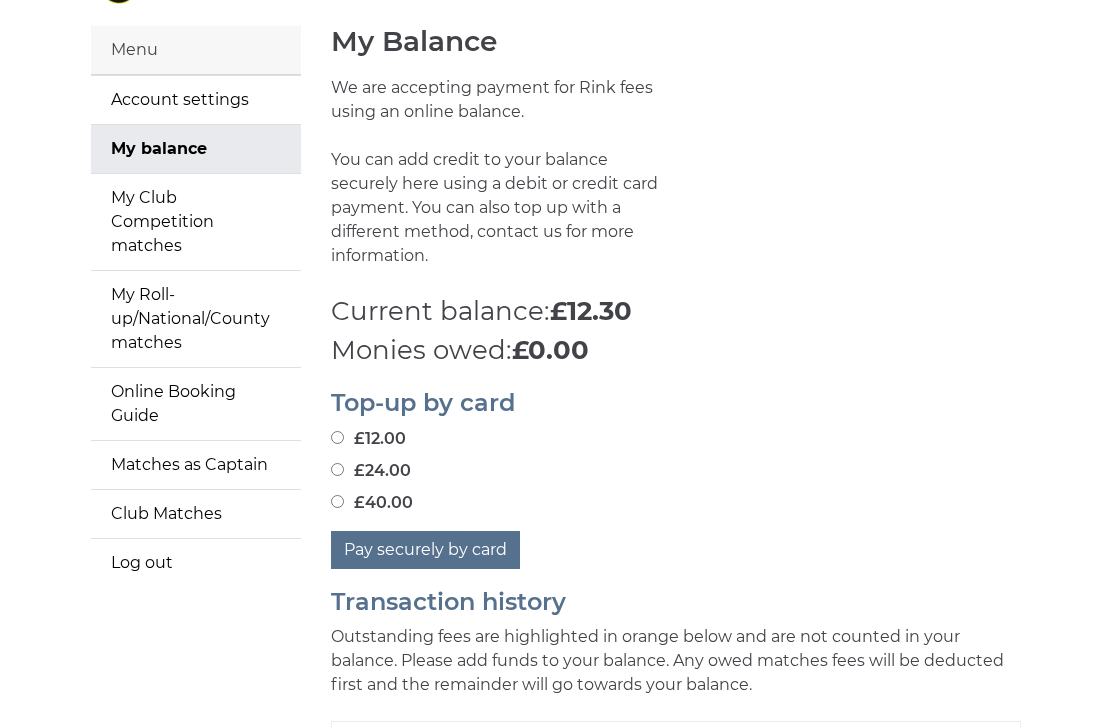 click on "£40.00" at bounding box center (337, 501) 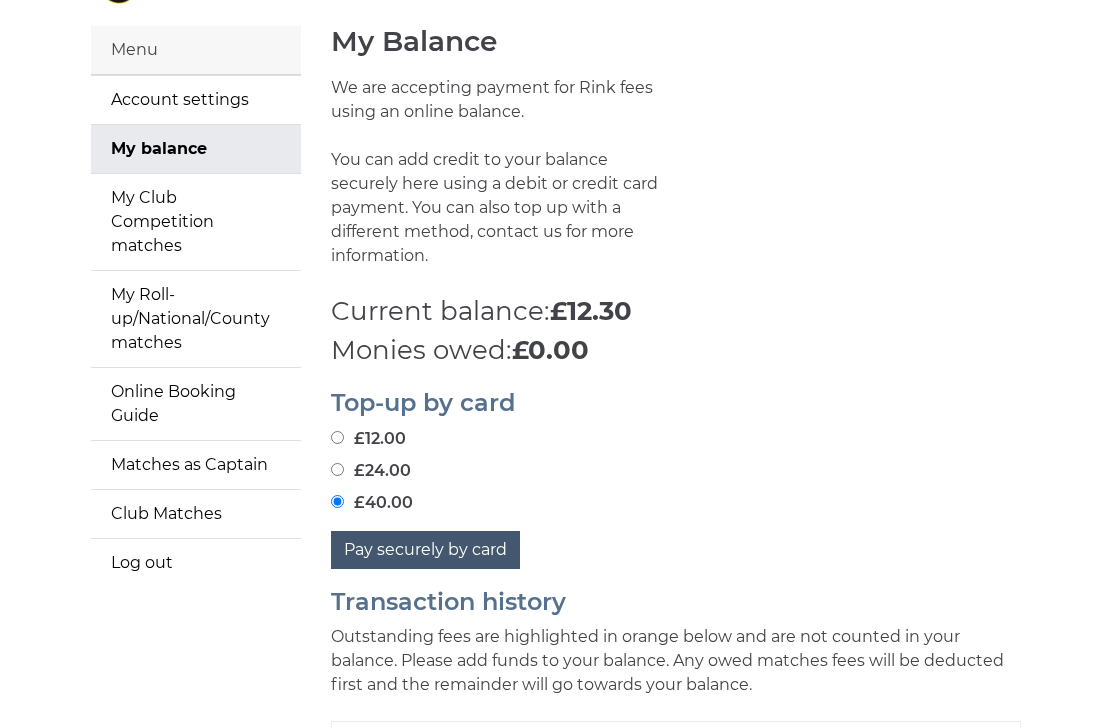 click on "Pay securely by card" at bounding box center [425, 550] 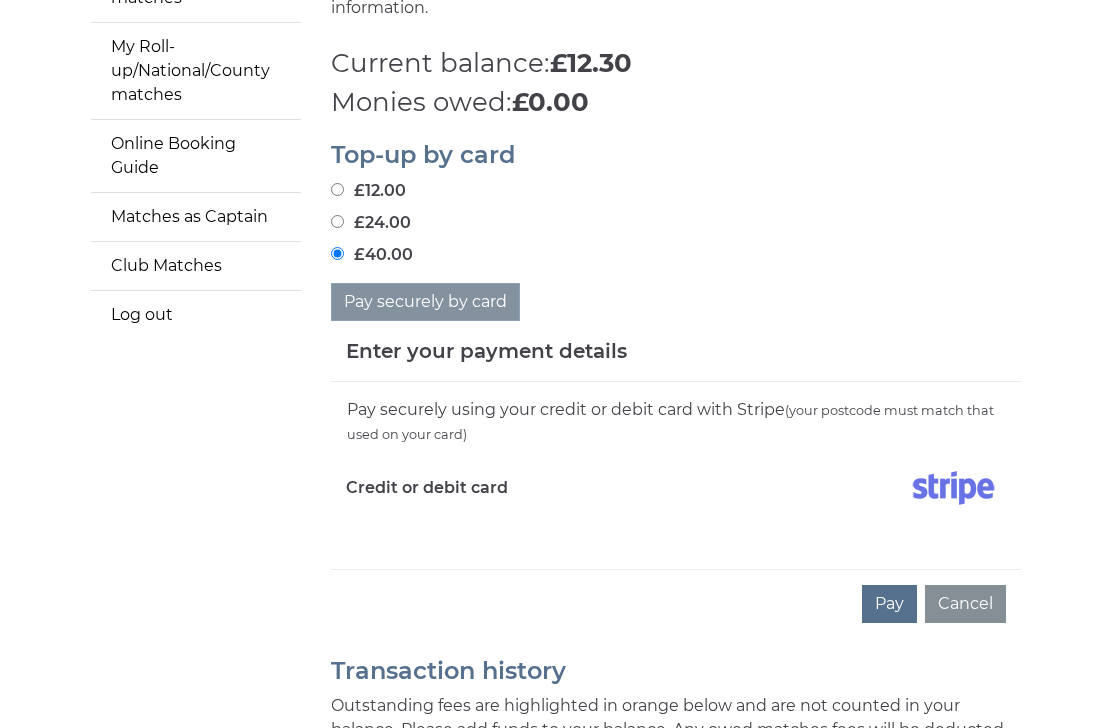 scroll, scrollTop: 390, scrollLeft: 0, axis: vertical 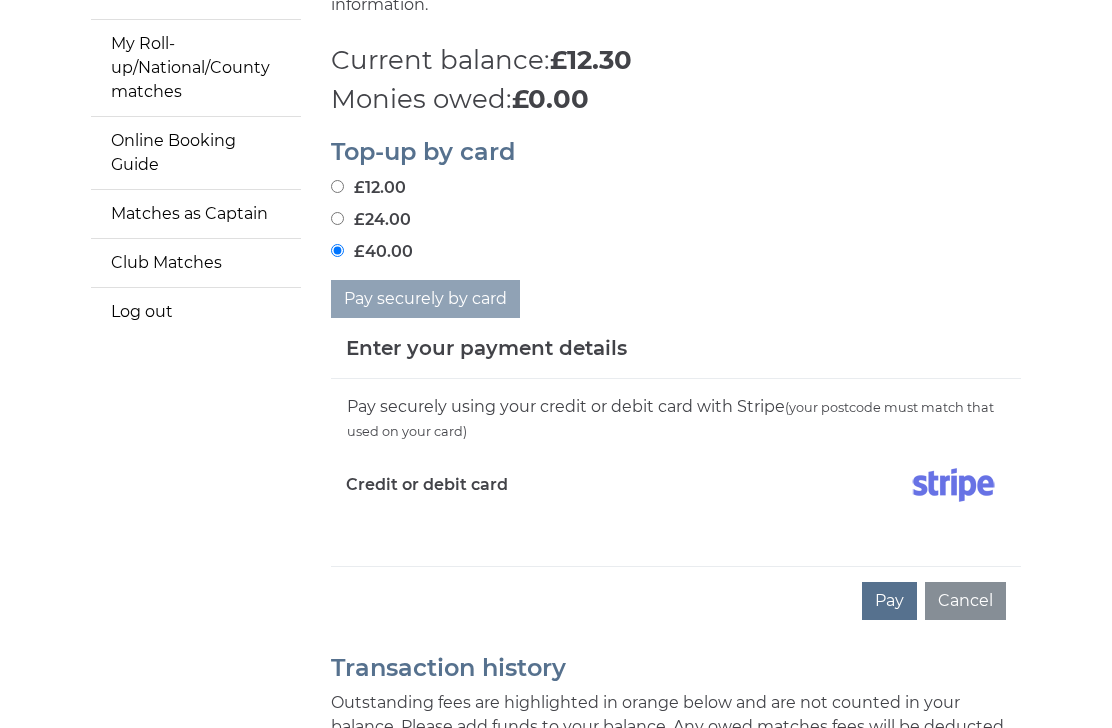 click on "Pay securely using your credit or debit card with Stripe  (your postcode must match that used on your card)
Credit or debit card" at bounding box center (676, 473) 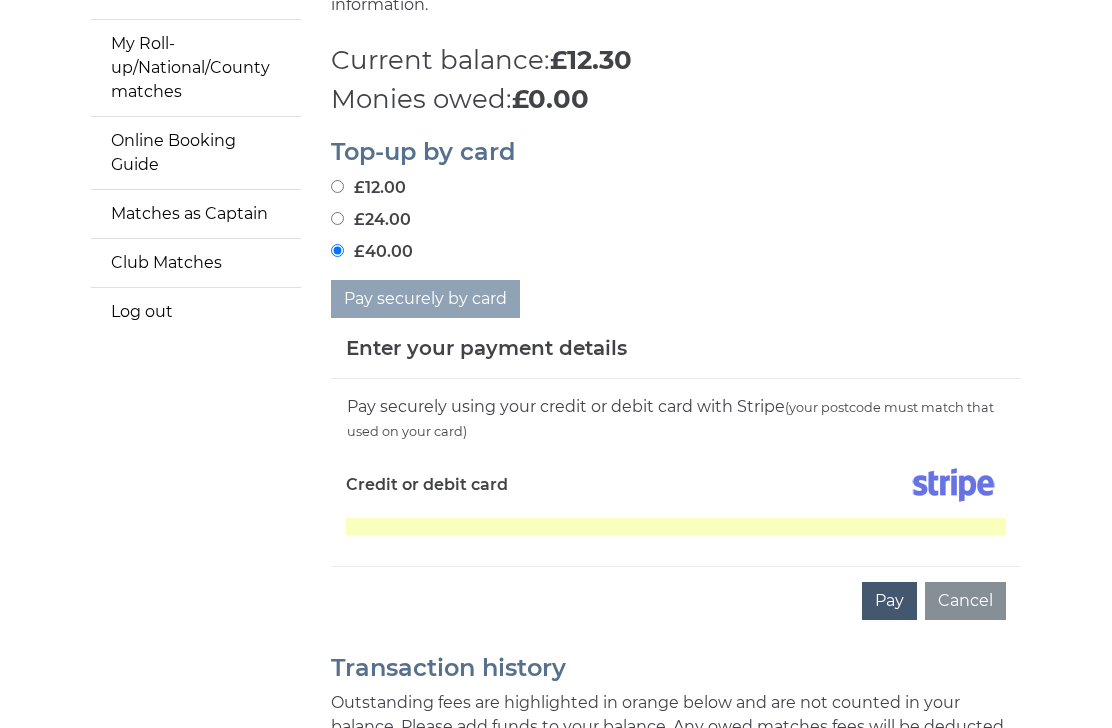 click on "Pay" at bounding box center [889, 602] 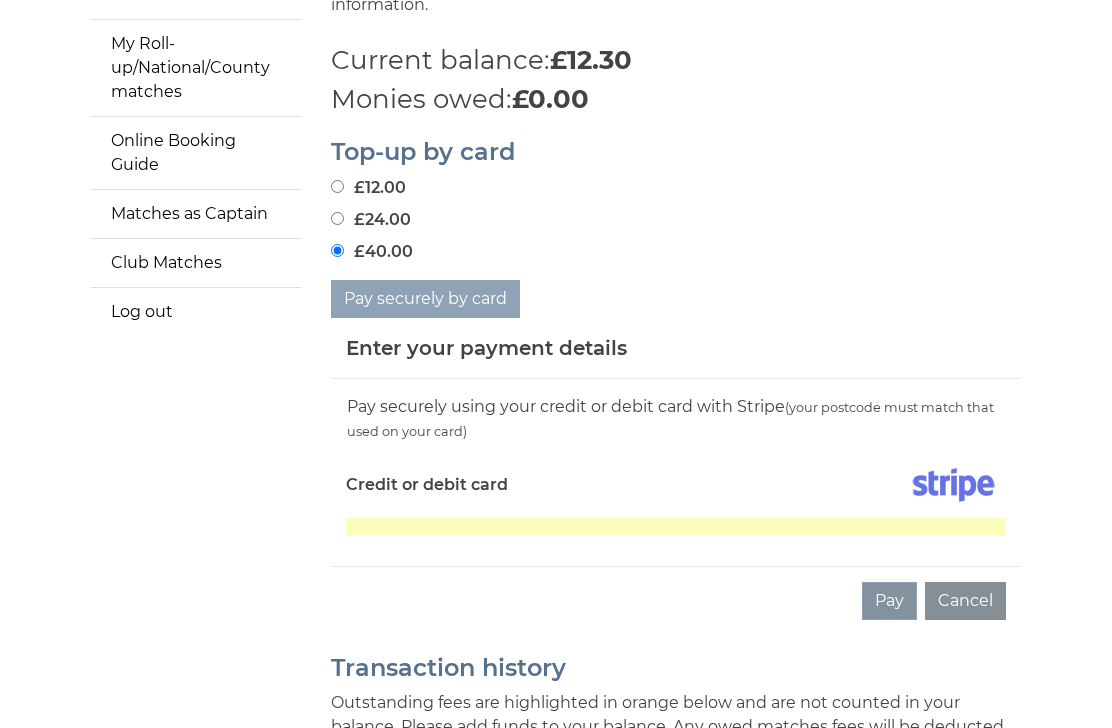 scroll, scrollTop: 391, scrollLeft: 0, axis: vertical 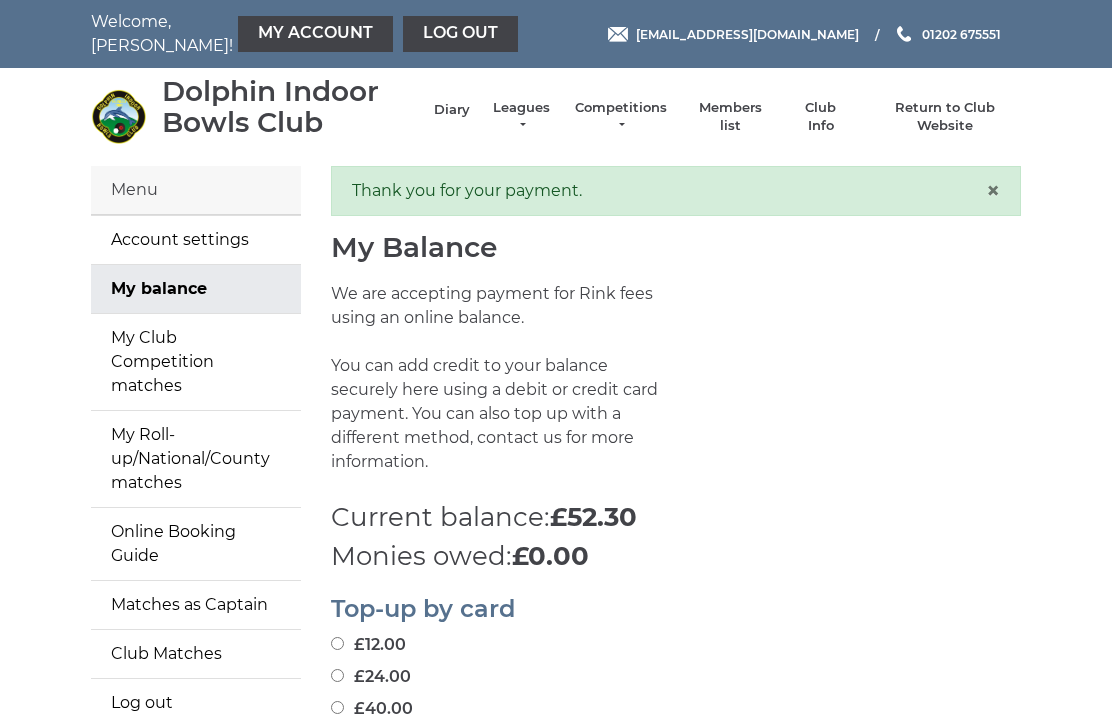 click on "Diary" at bounding box center [452, 110] 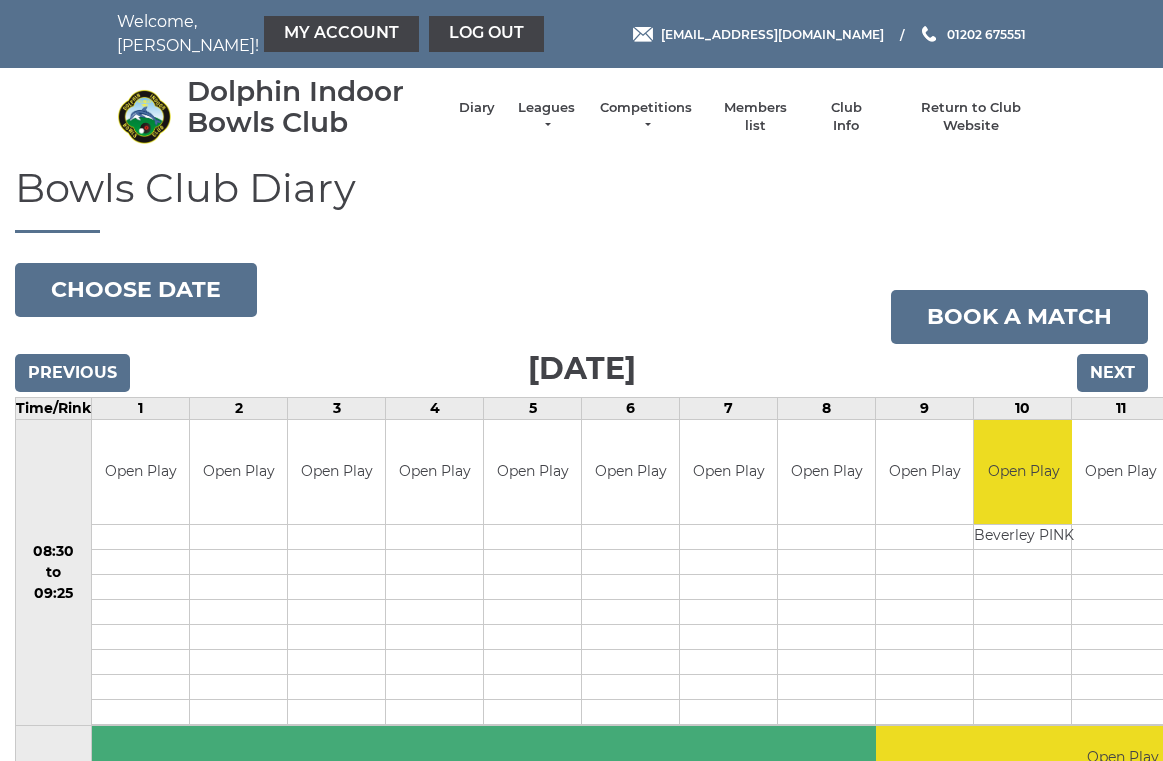 scroll, scrollTop: 0, scrollLeft: 0, axis: both 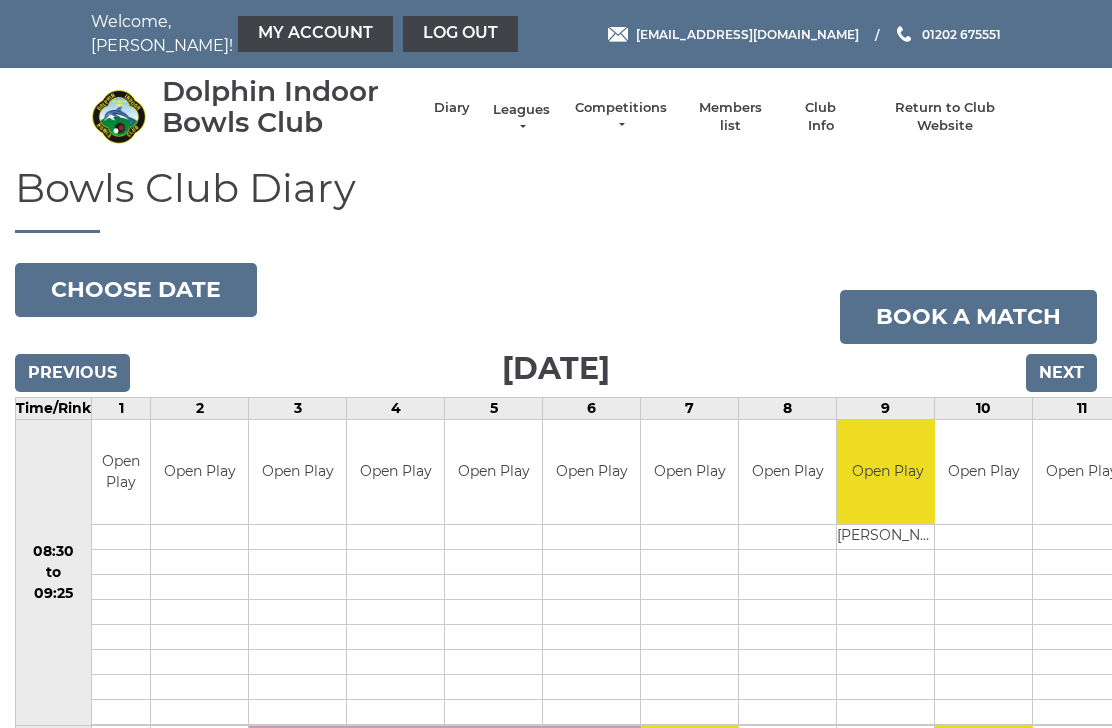 click on "Leagues" at bounding box center [521, 119] 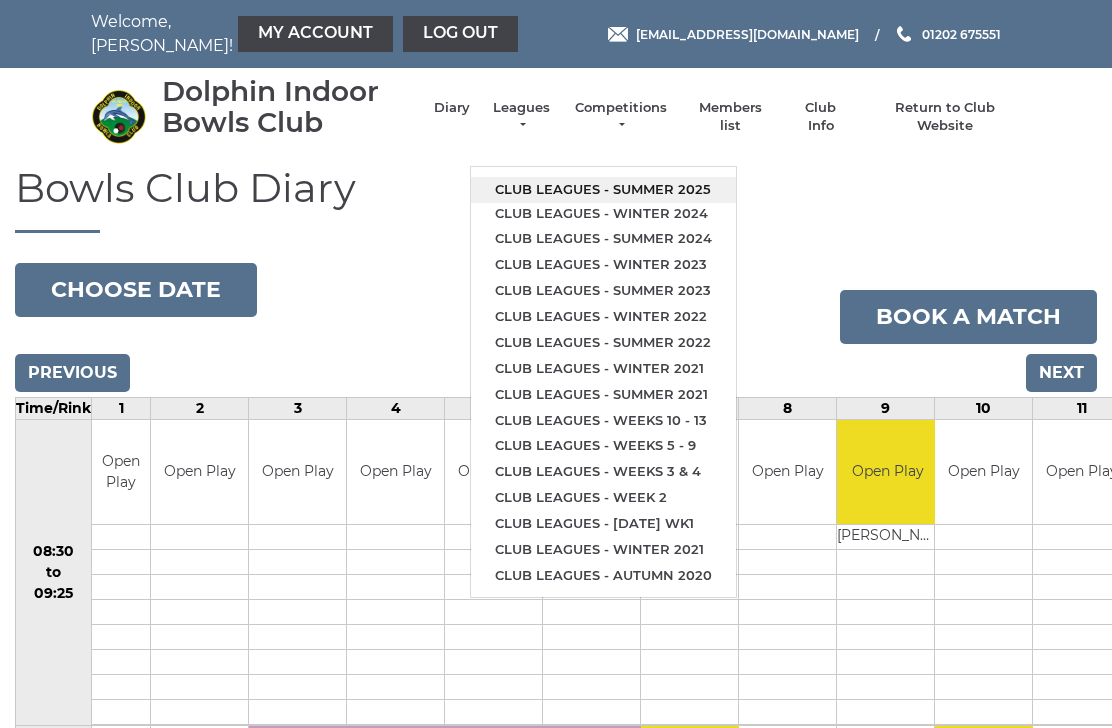 click on "Club leagues - Summer 2025" at bounding box center (603, 190) 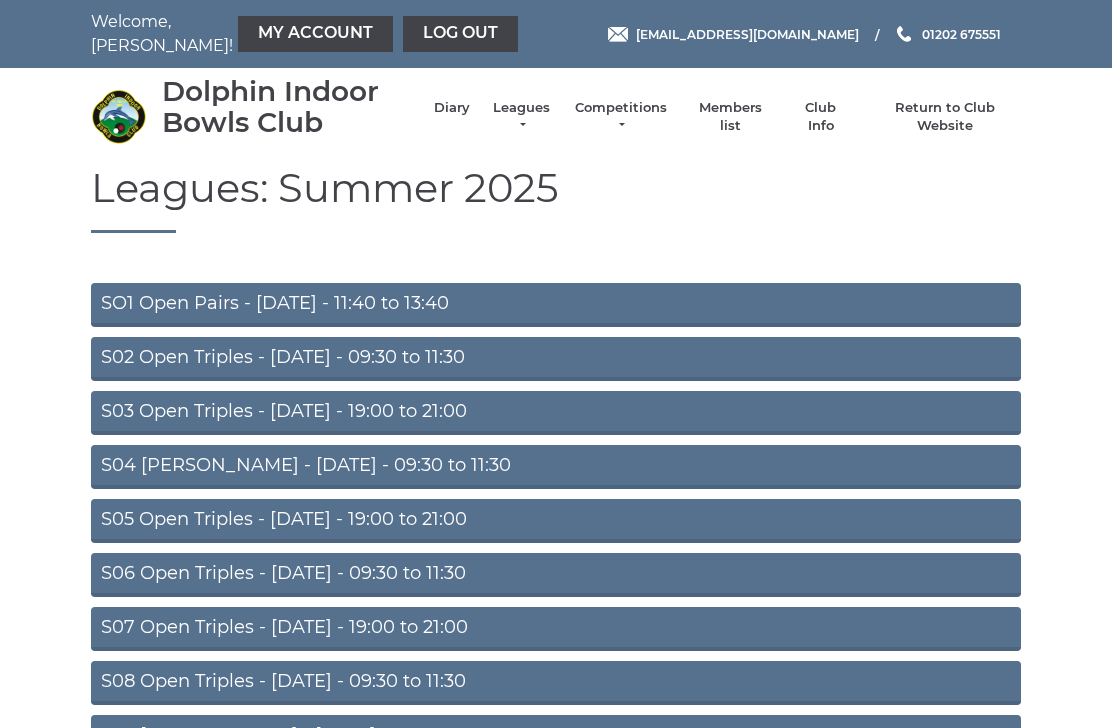 scroll, scrollTop: 0, scrollLeft: 0, axis: both 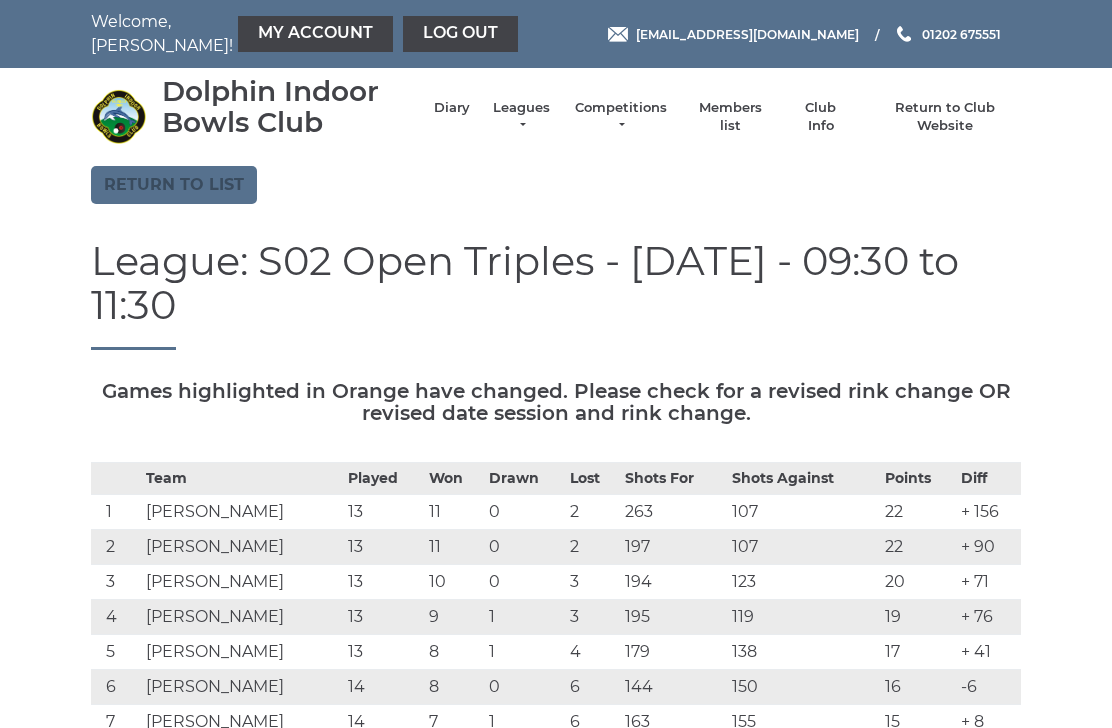 click on "Return to list" at bounding box center [174, 185] 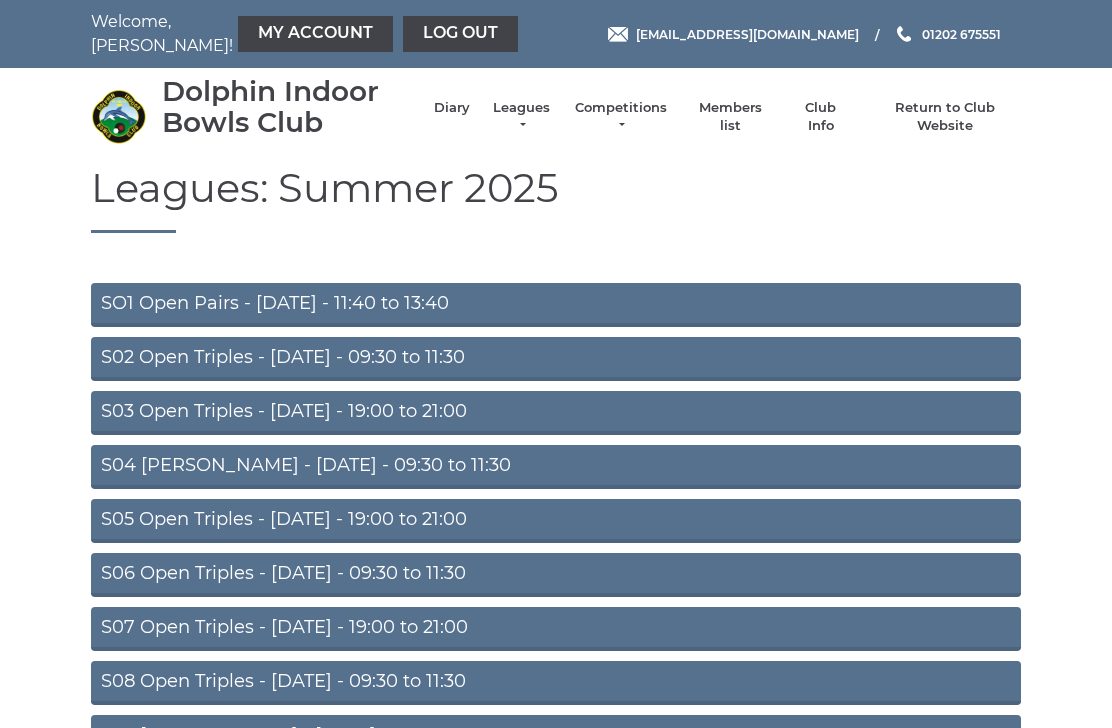 scroll, scrollTop: 0, scrollLeft: 0, axis: both 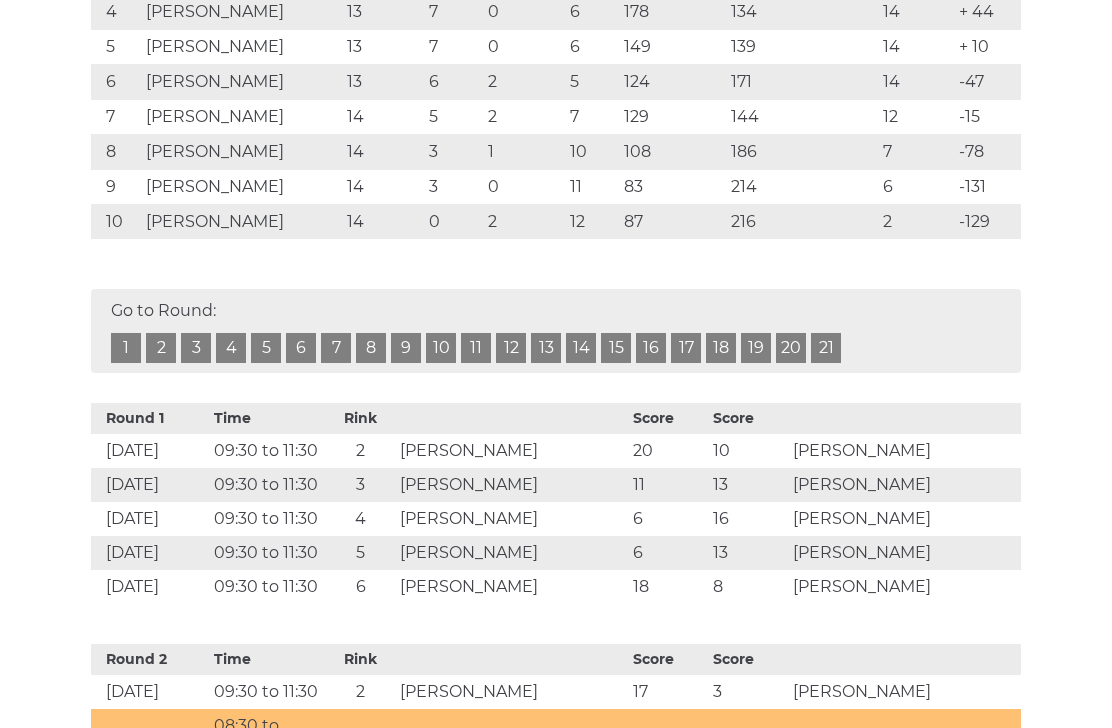 click on "21" at bounding box center (826, 349) 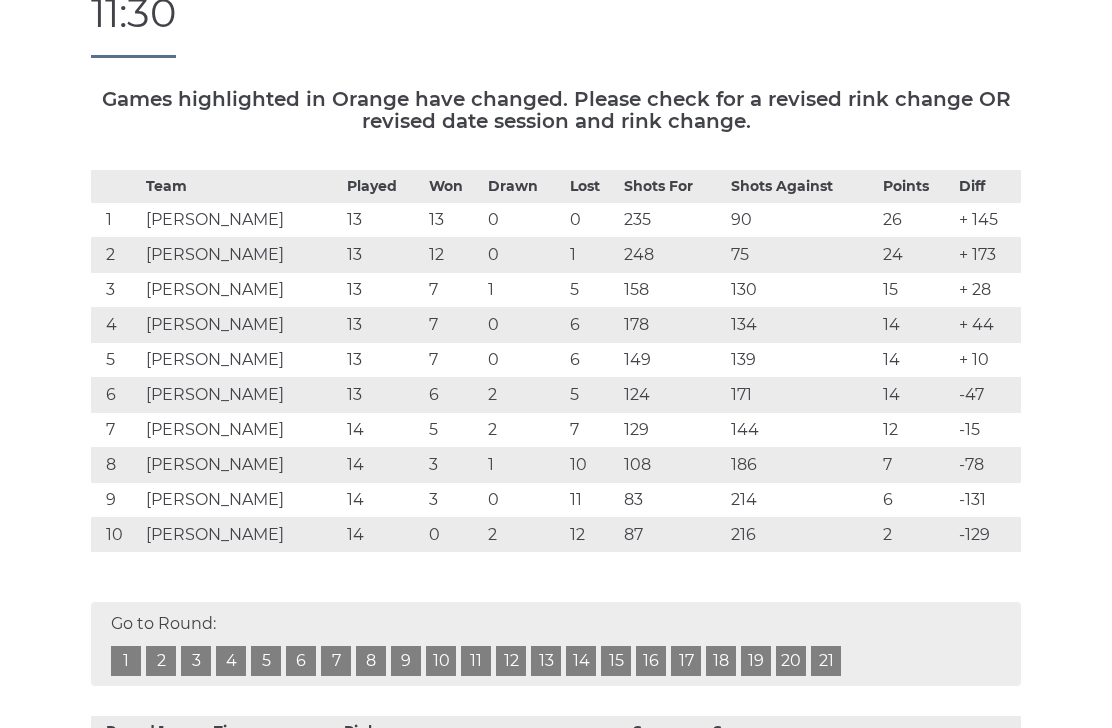 scroll, scrollTop: 0, scrollLeft: 0, axis: both 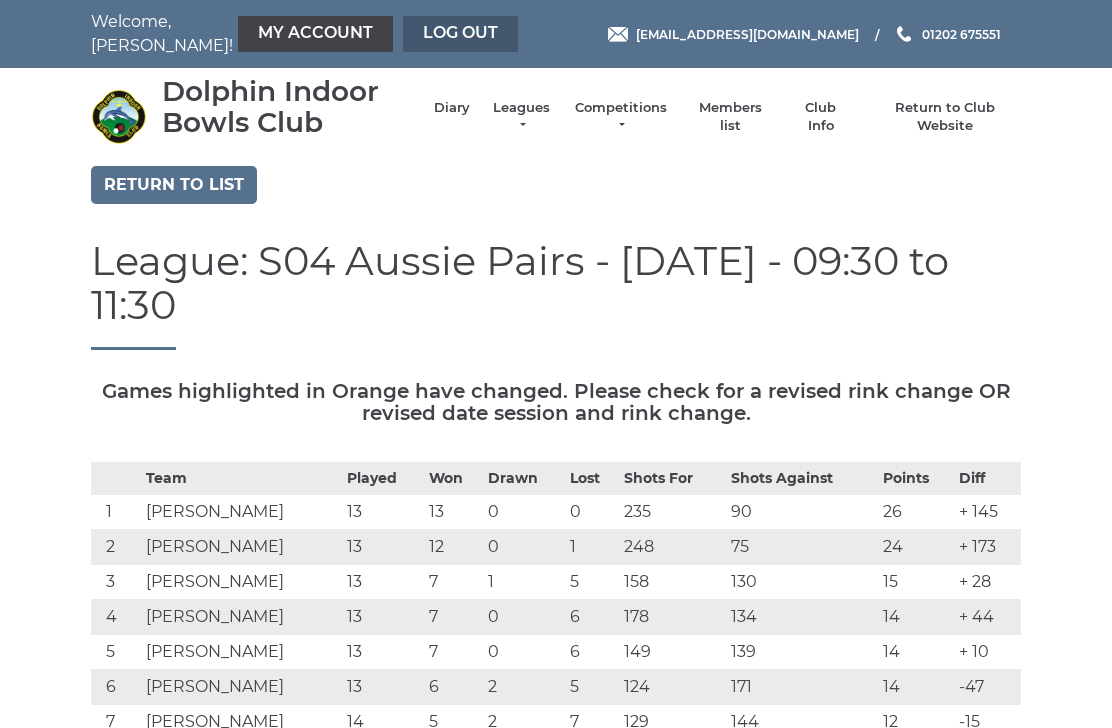 click on "Log out" at bounding box center [460, 34] 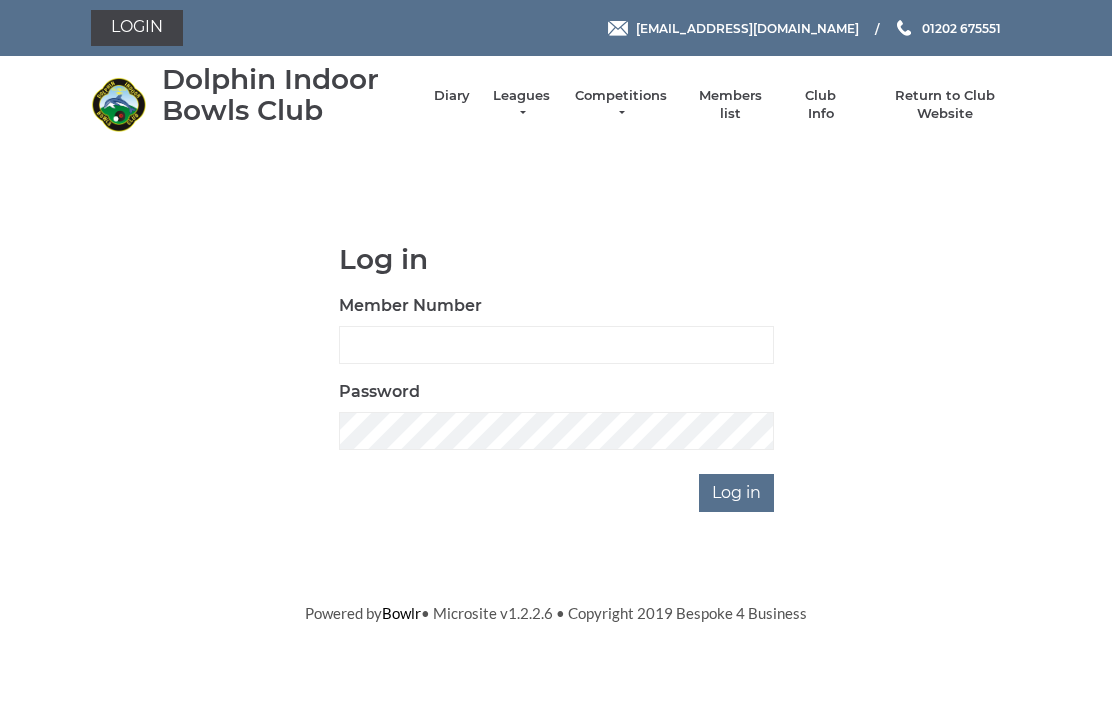 scroll, scrollTop: 0, scrollLeft: 0, axis: both 